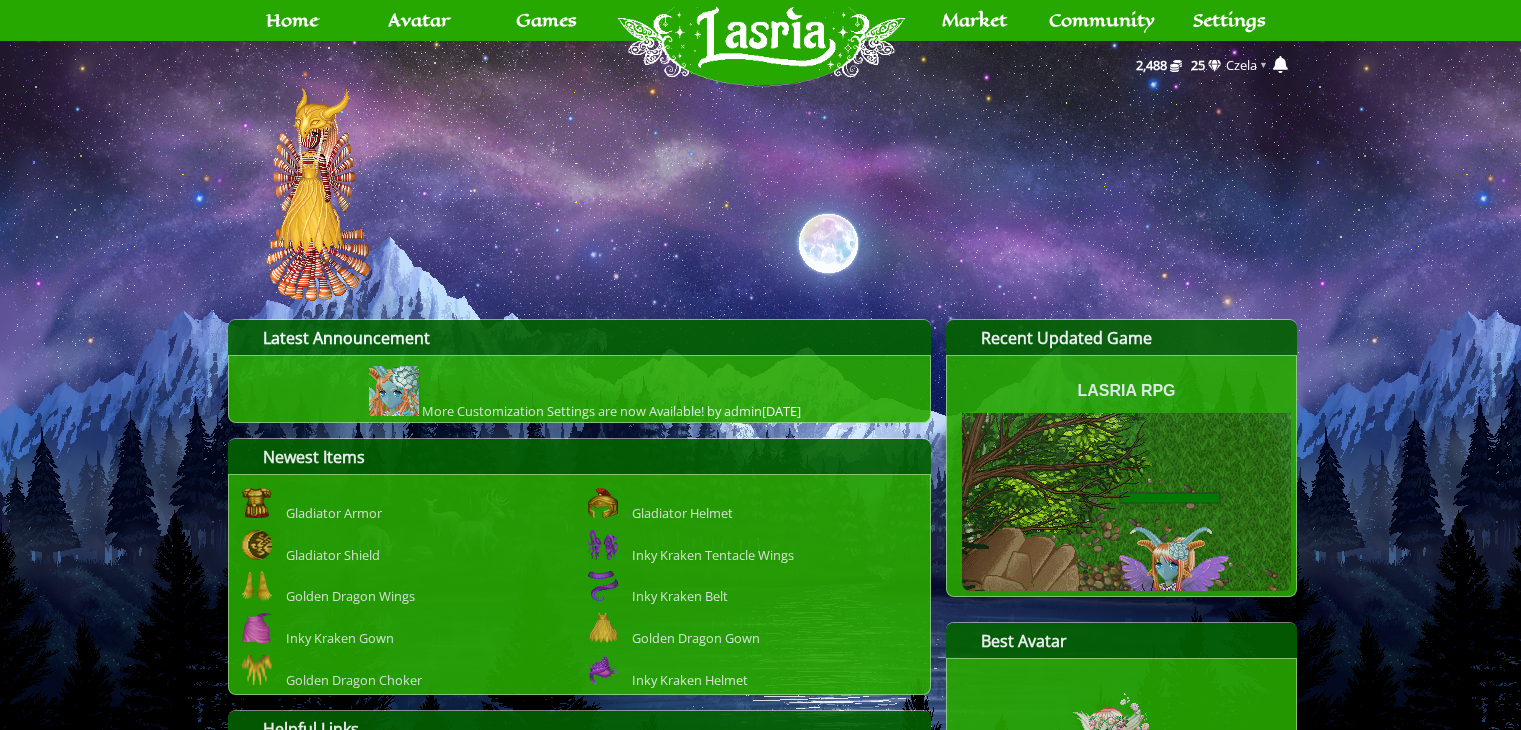 scroll, scrollTop: 0, scrollLeft: 0, axis: both 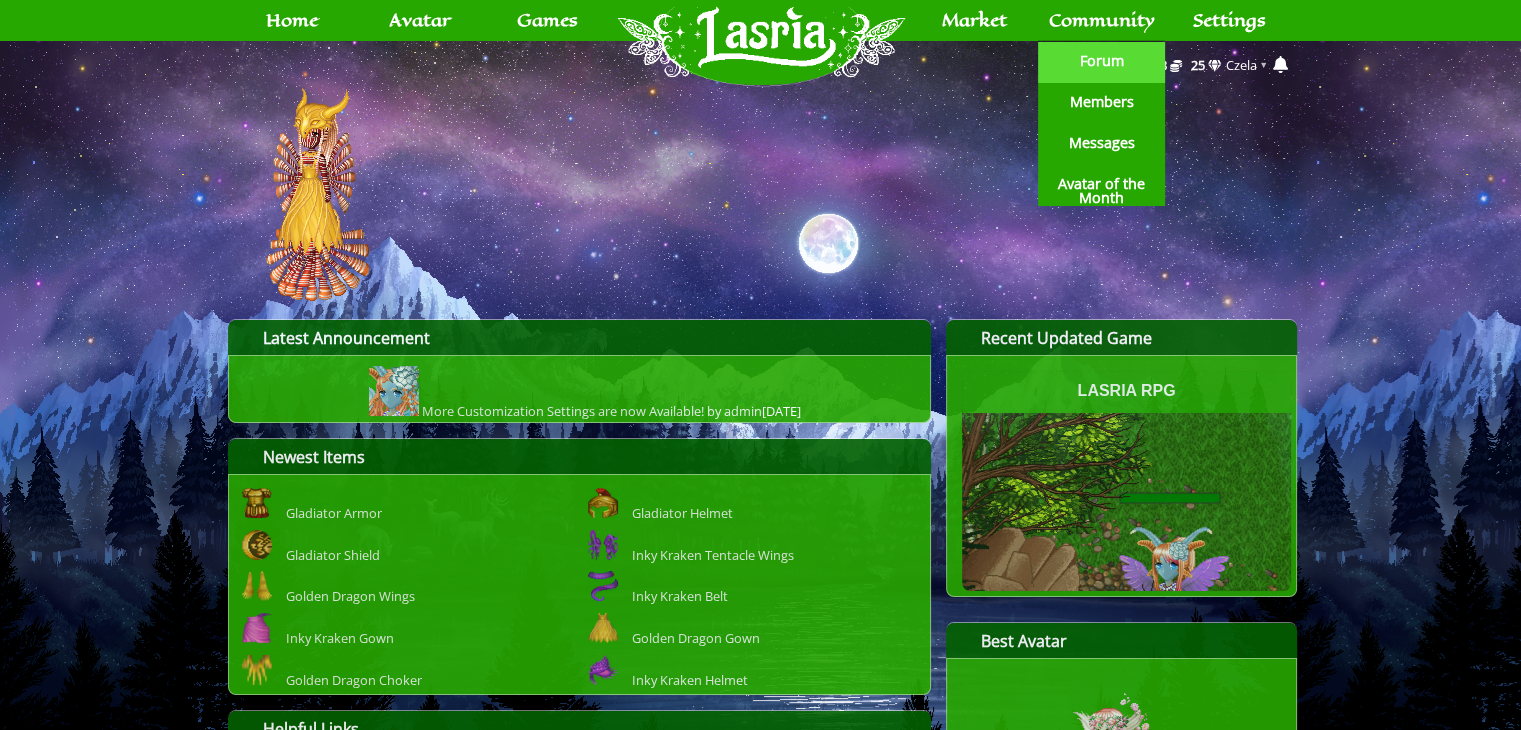 click on "Forum" at bounding box center (1102, 61) 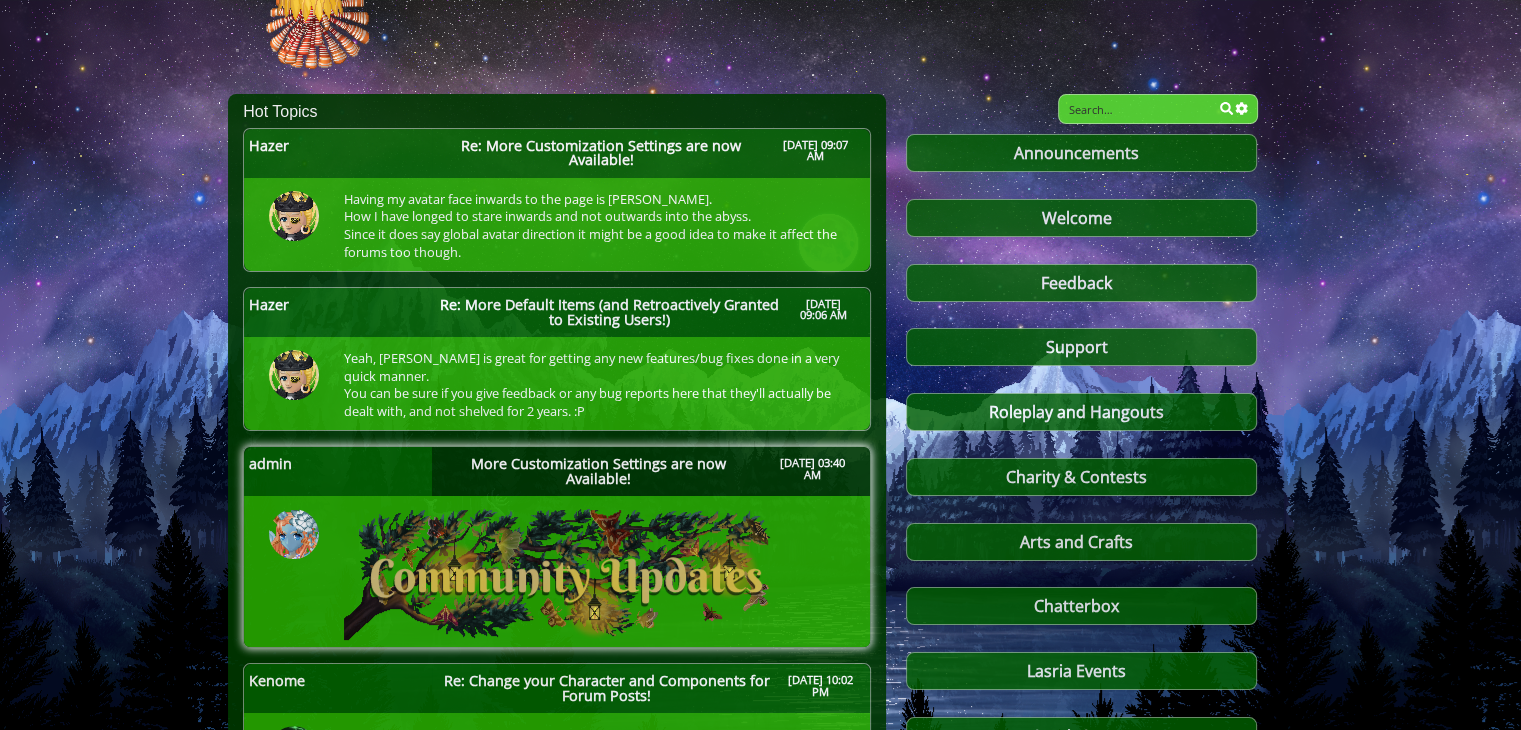 scroll, scrollTop: 228, scrollLeft: 0, axis: vertical 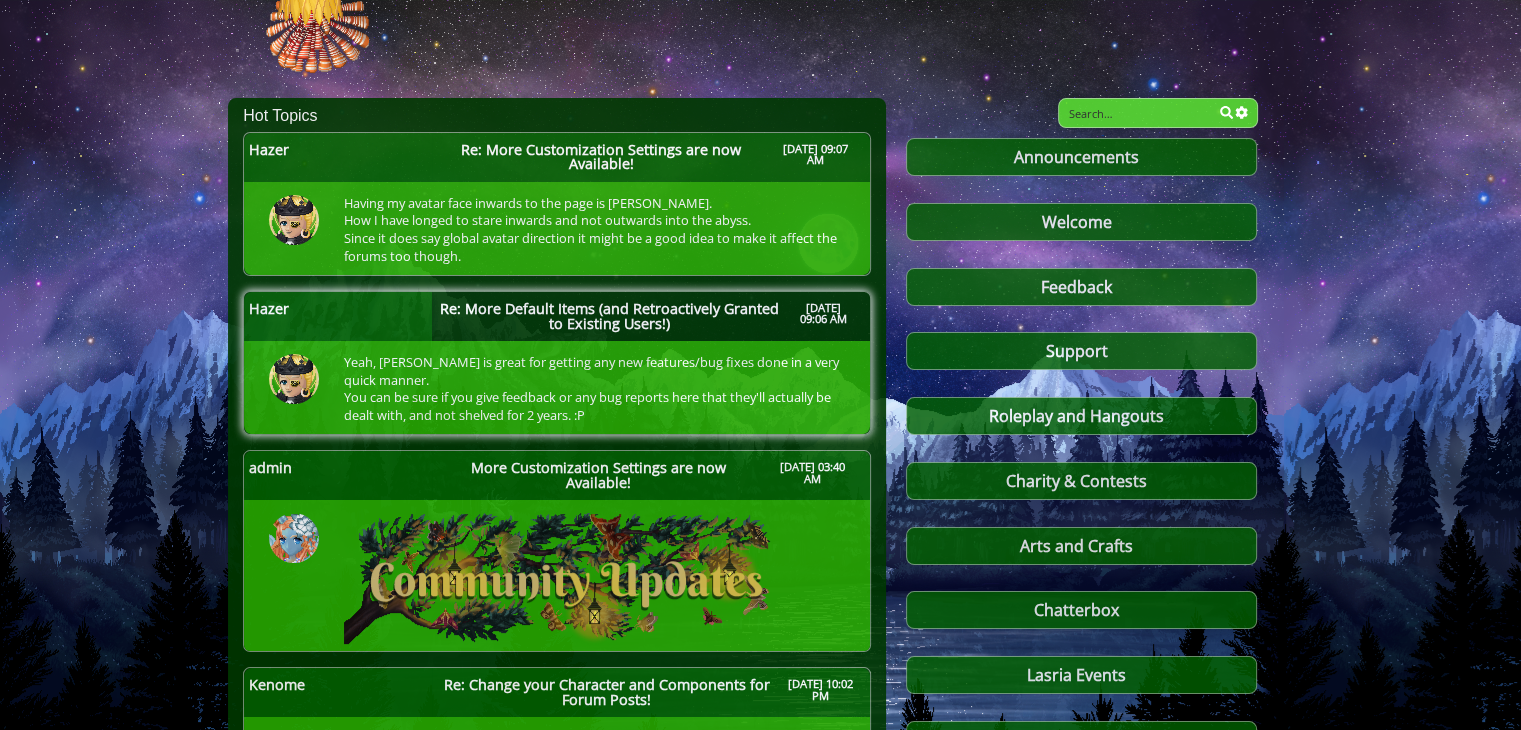 click on "Re: More Default Items (and Retroactively Granted to Existing Users!)" at bounding box center [609, 316] 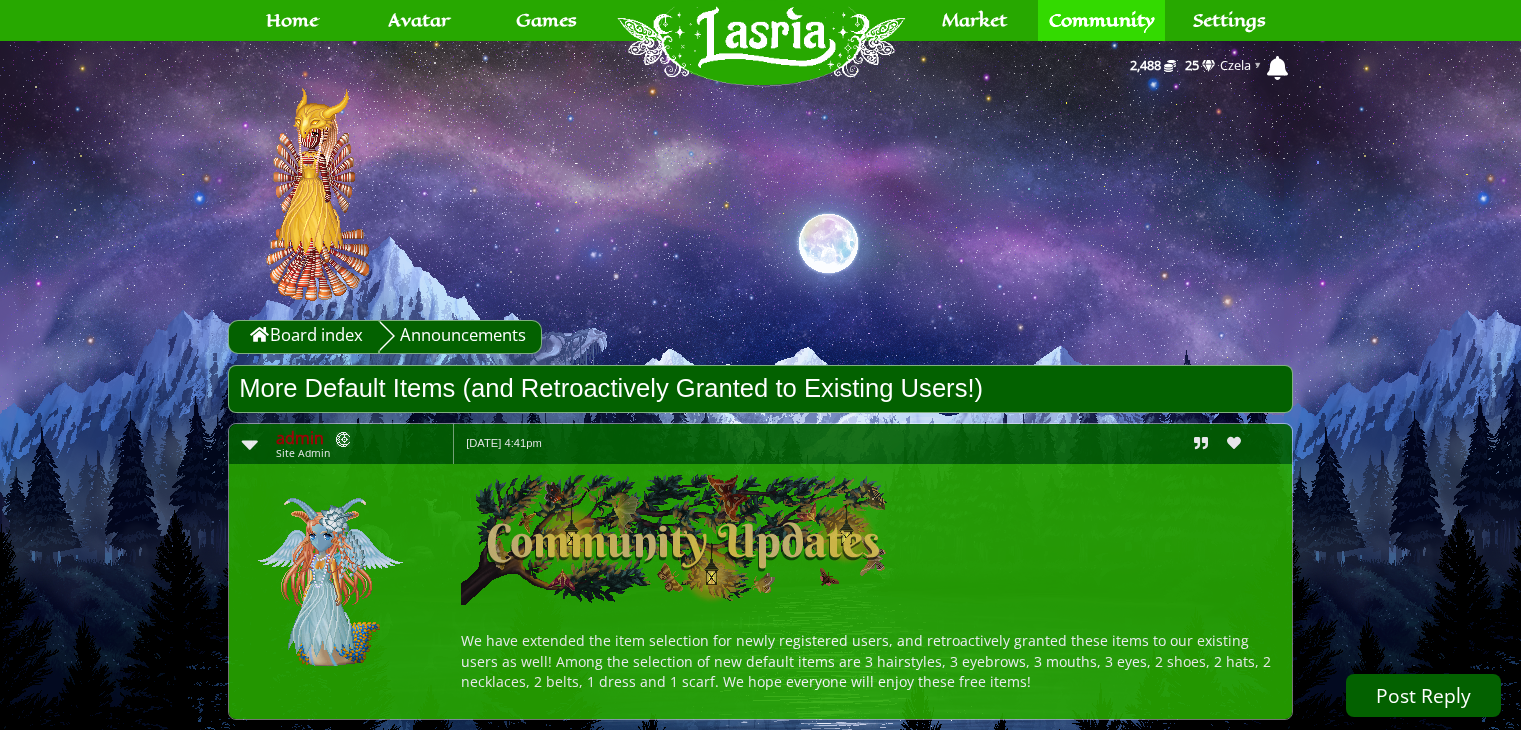 scroll, scrollTop: 0, scrollLeft: 0, axis: both 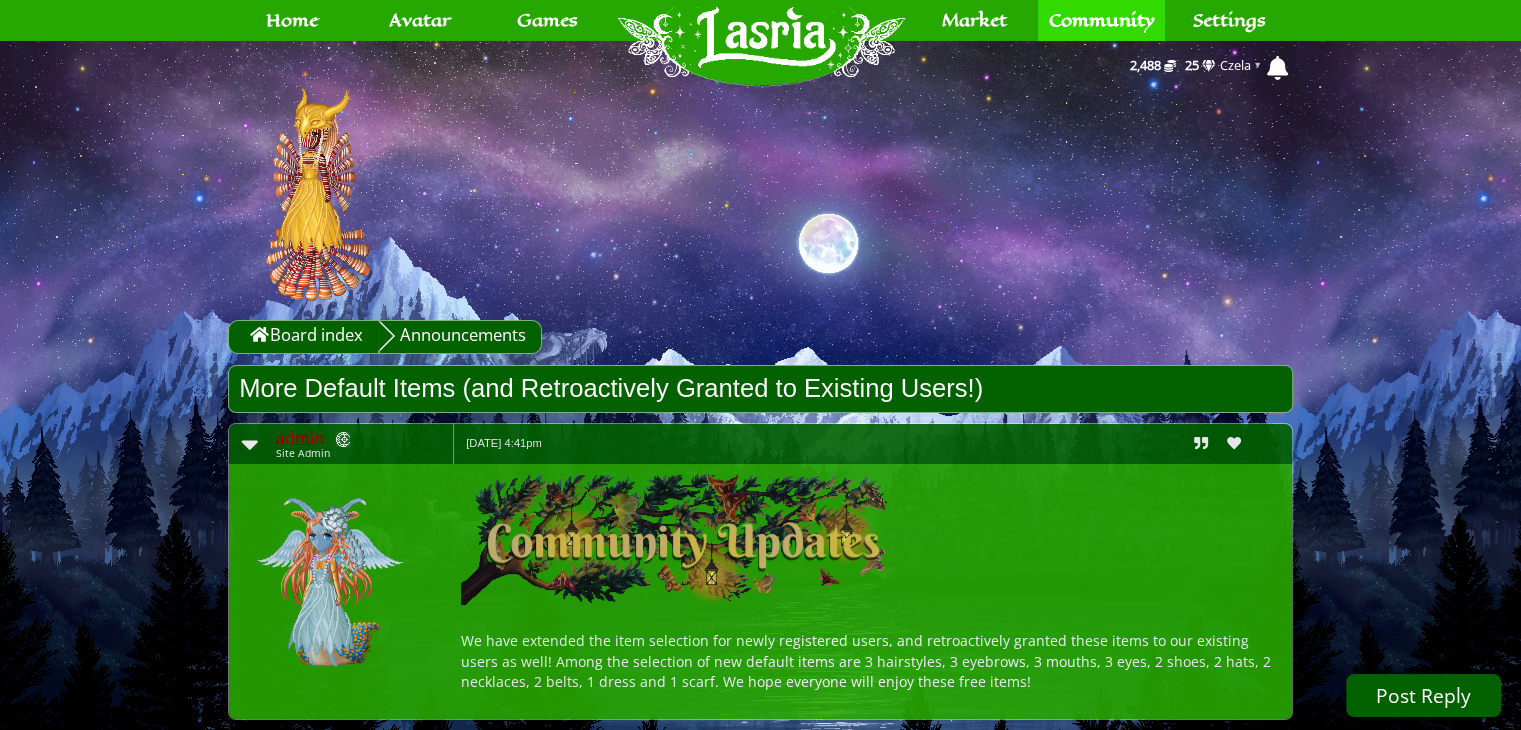 click on "Board index
Announcements" at bounding box center [760, 336] 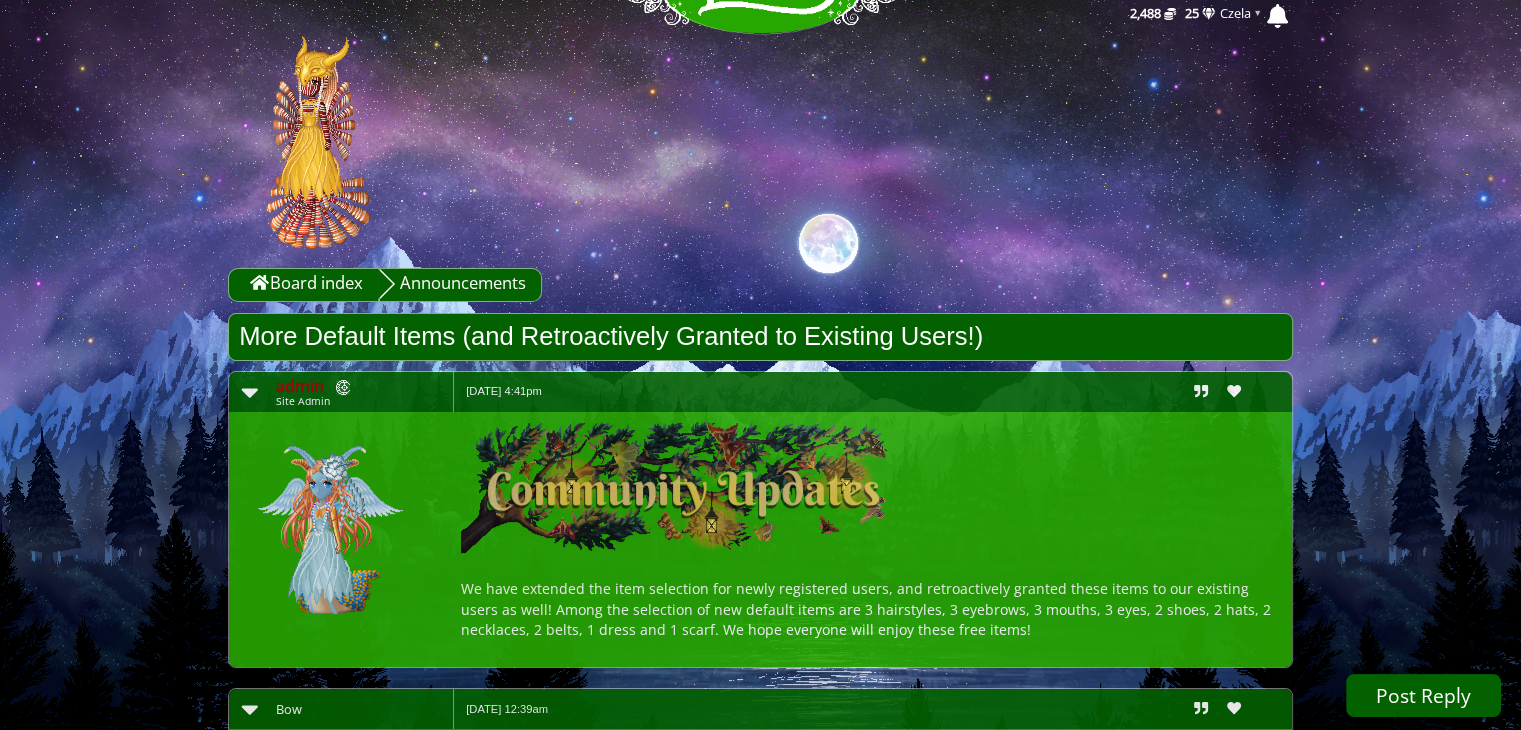 scroll, scrollTop: 0, scrollLeft: 0, axis: both 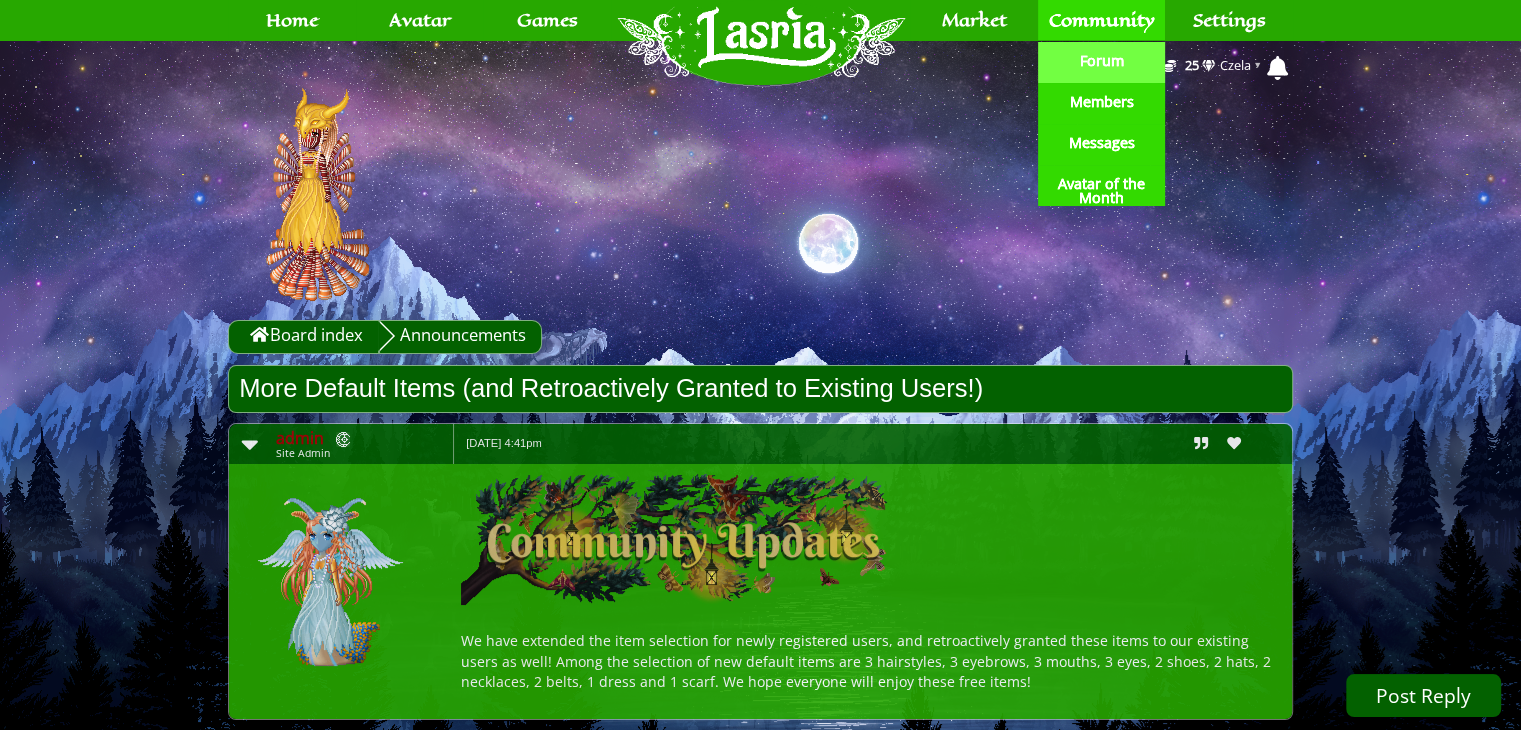 click on "Forum" at bounding box center (1102, 61) 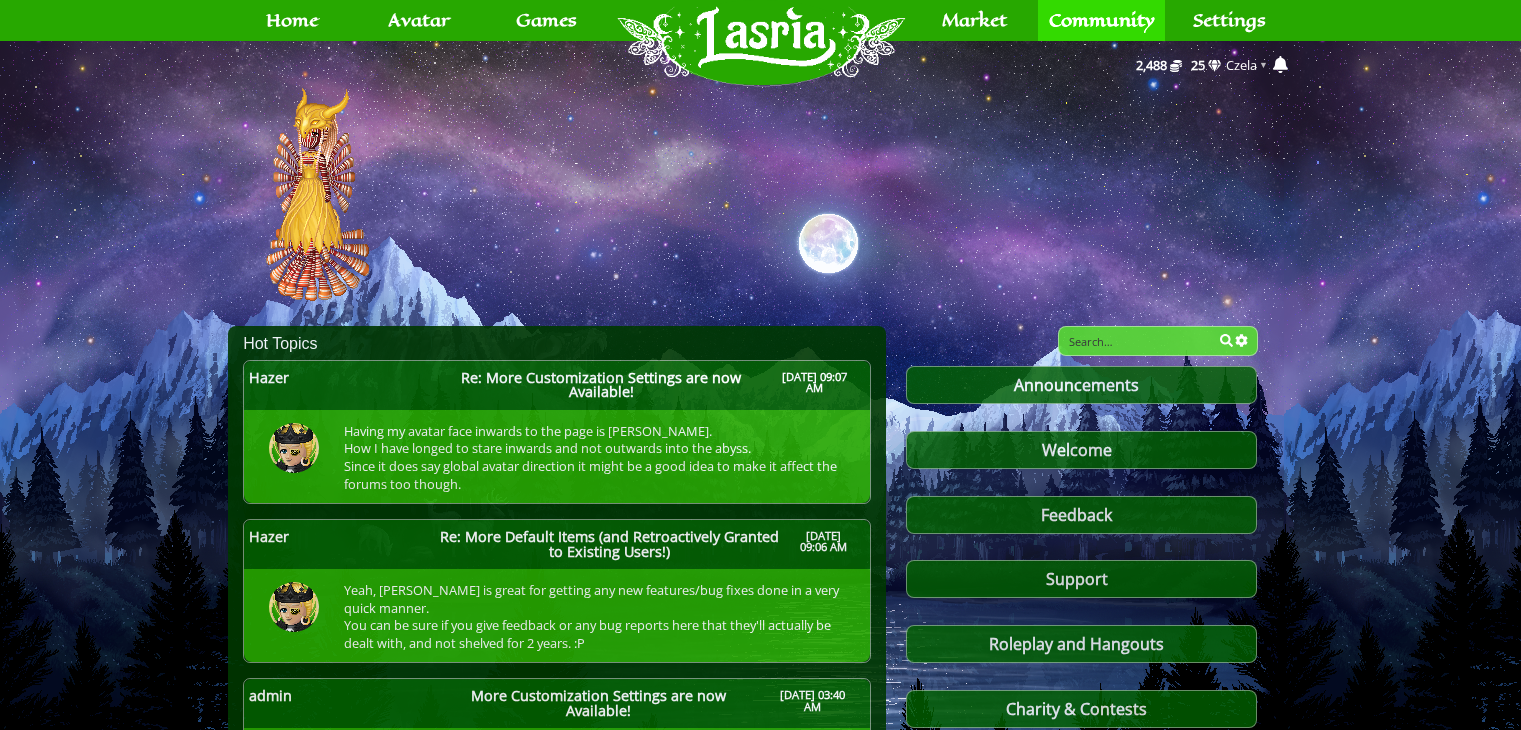 scroll, scrollTop: 0, scrollLeft: 0, axis: both 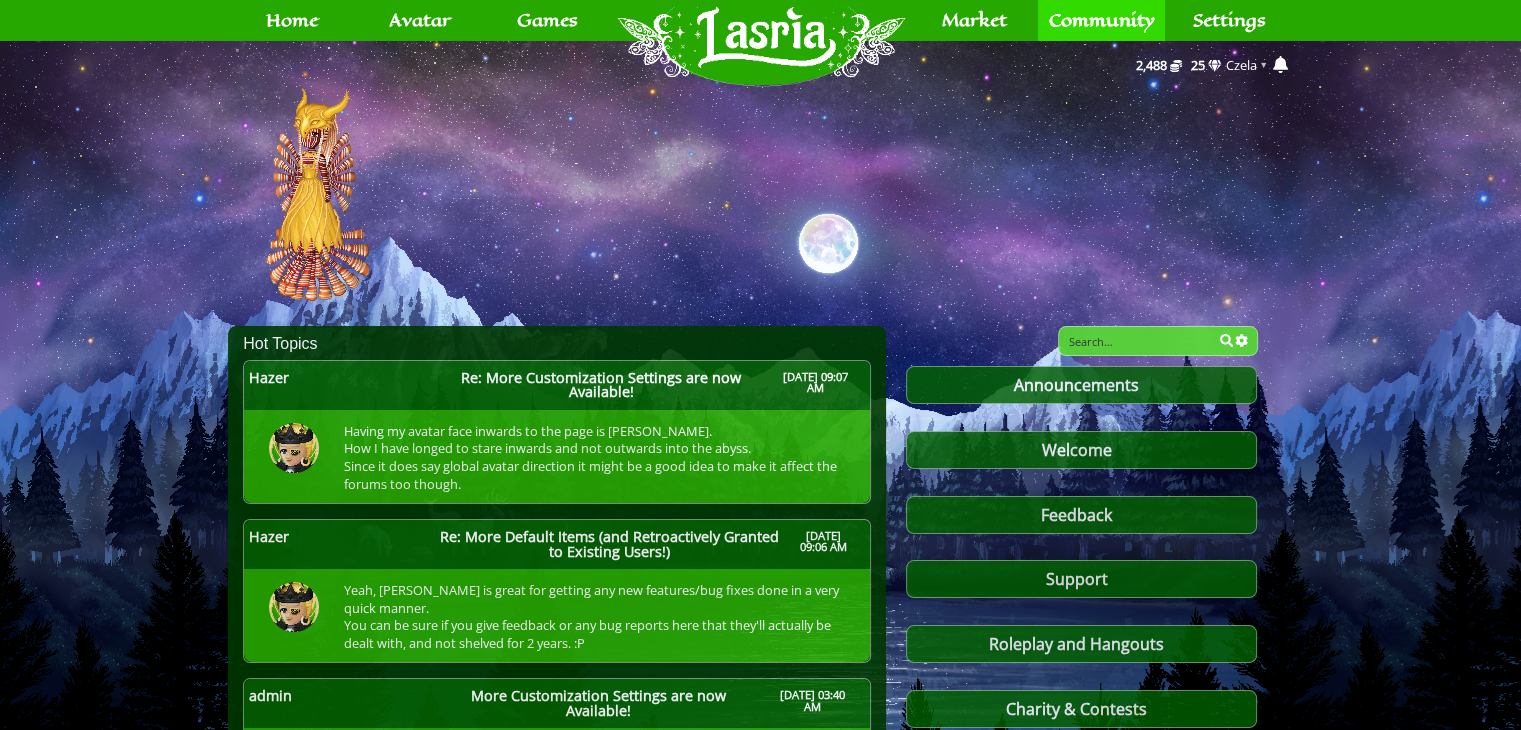 click on "Czela" at bounding box center (1241, 65) 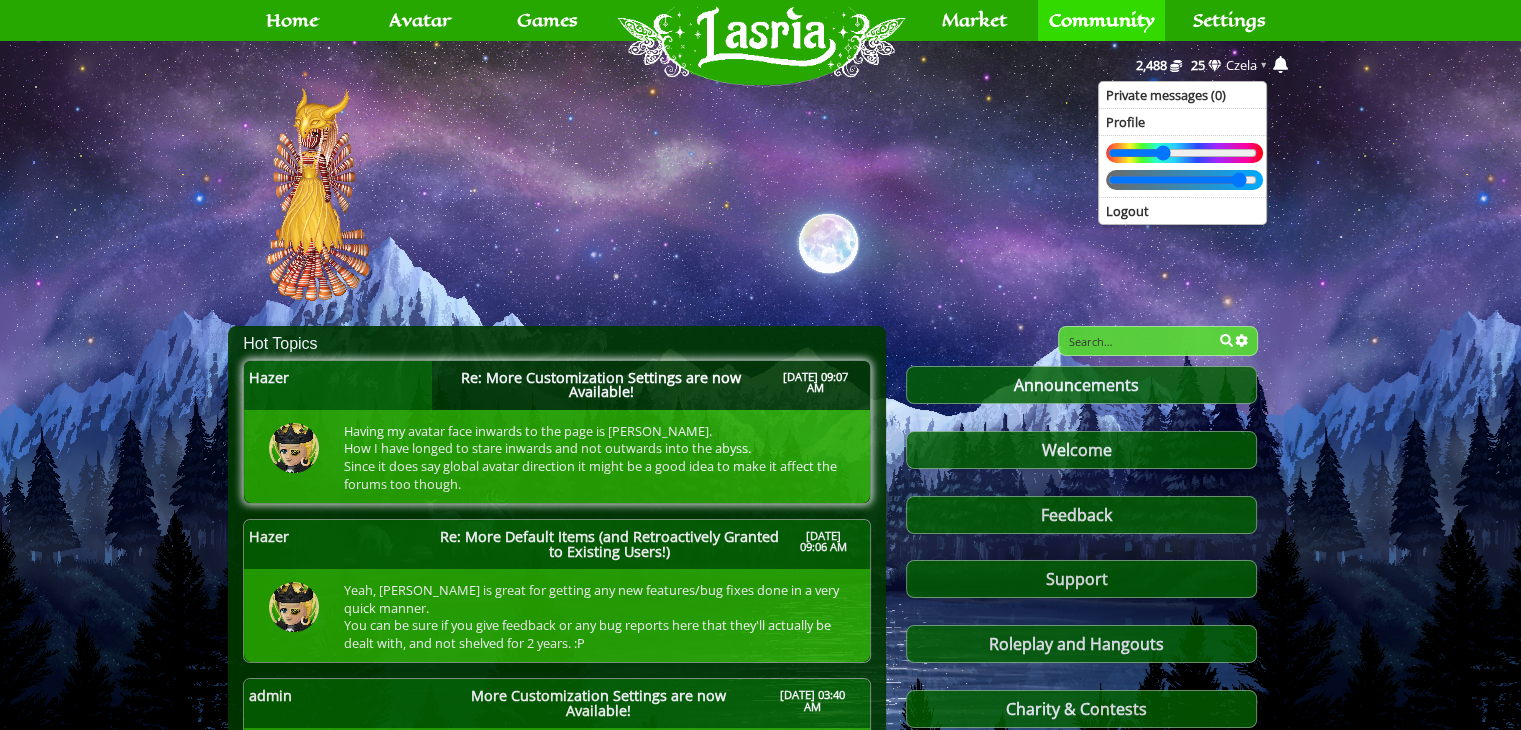 click on "Re: More Customization Settings are now Available!" at bounding box center [601, 385] 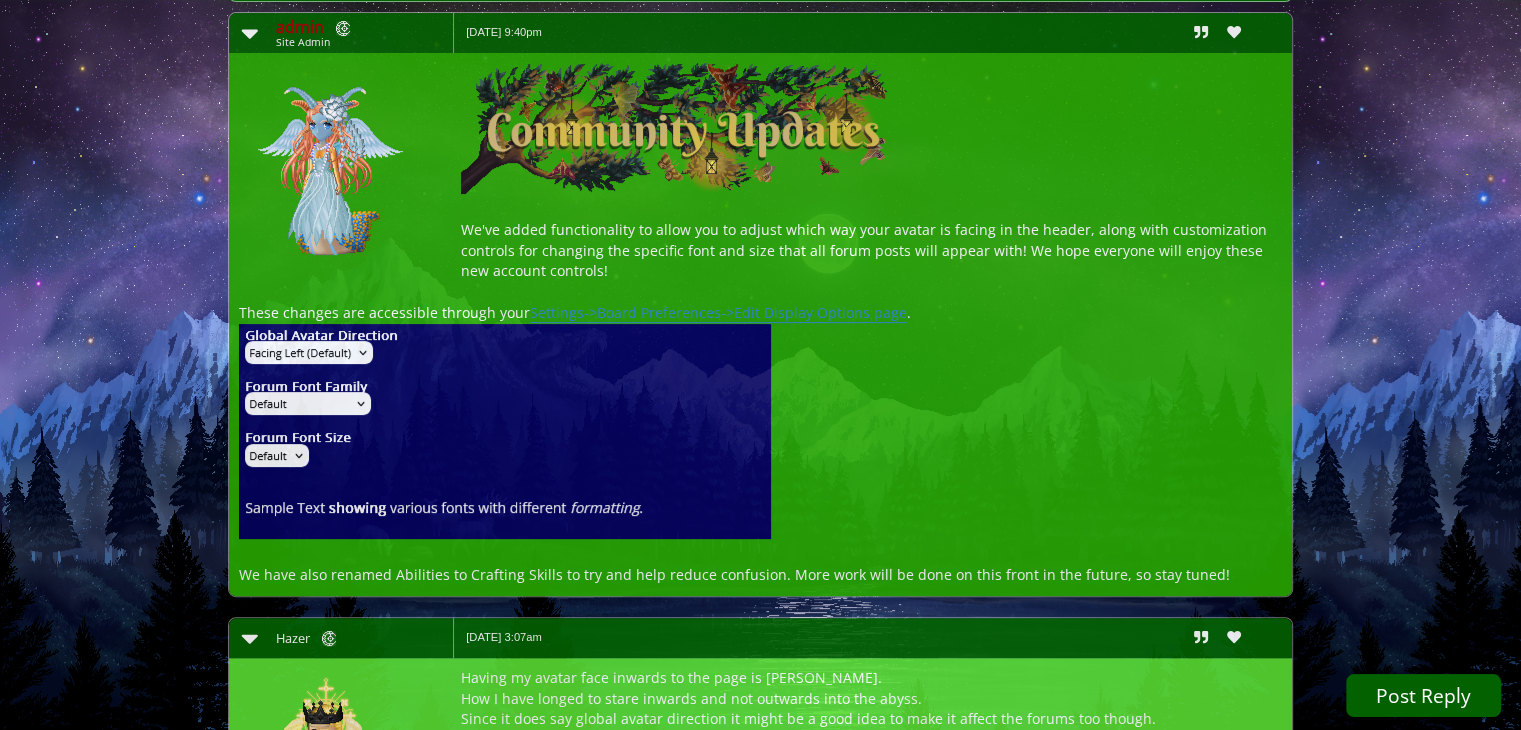 scroll, scrollTop: 410, scrollLeft: 0, axis: vertical 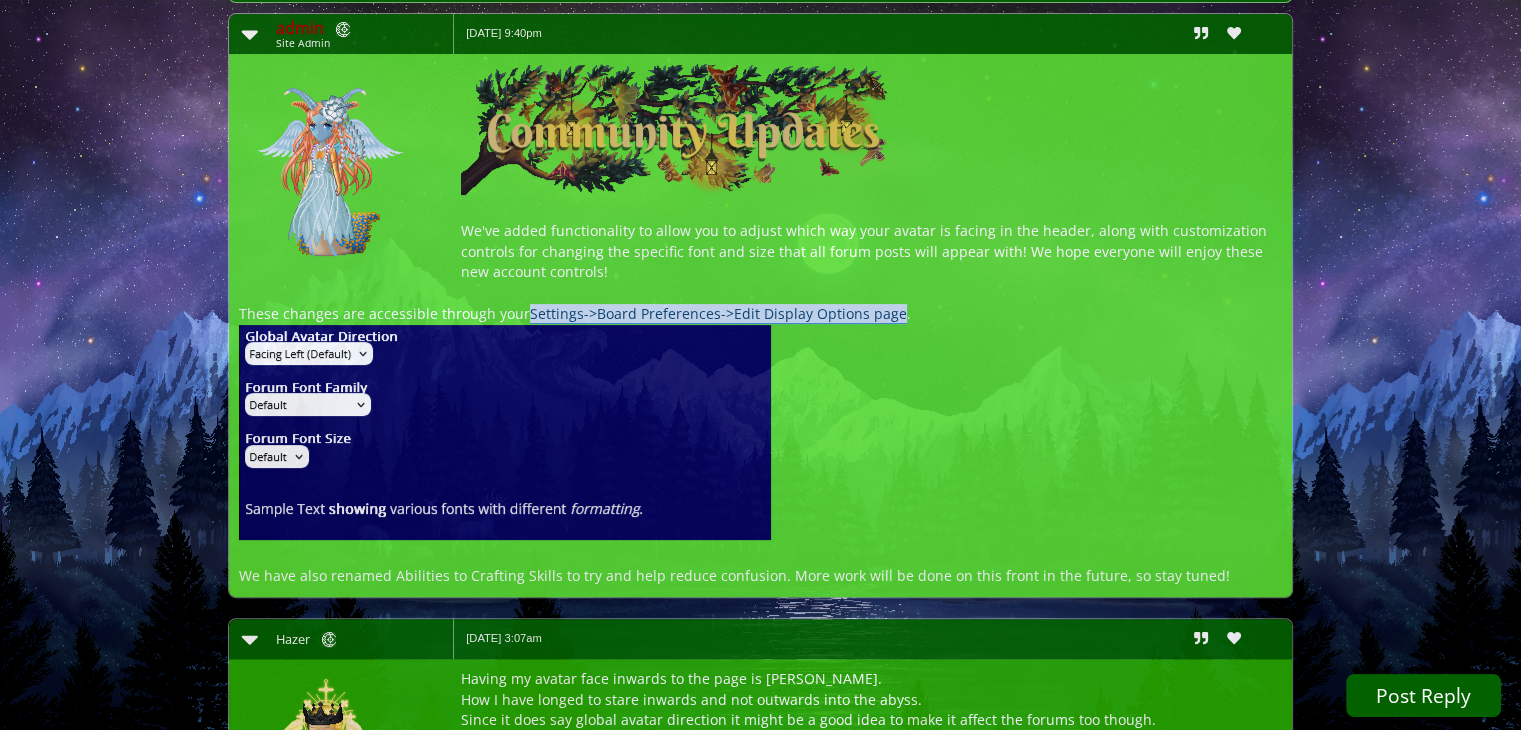 click on "Settings->Board Preferences->Edit Display Options page" at bounding box center (718, 314) 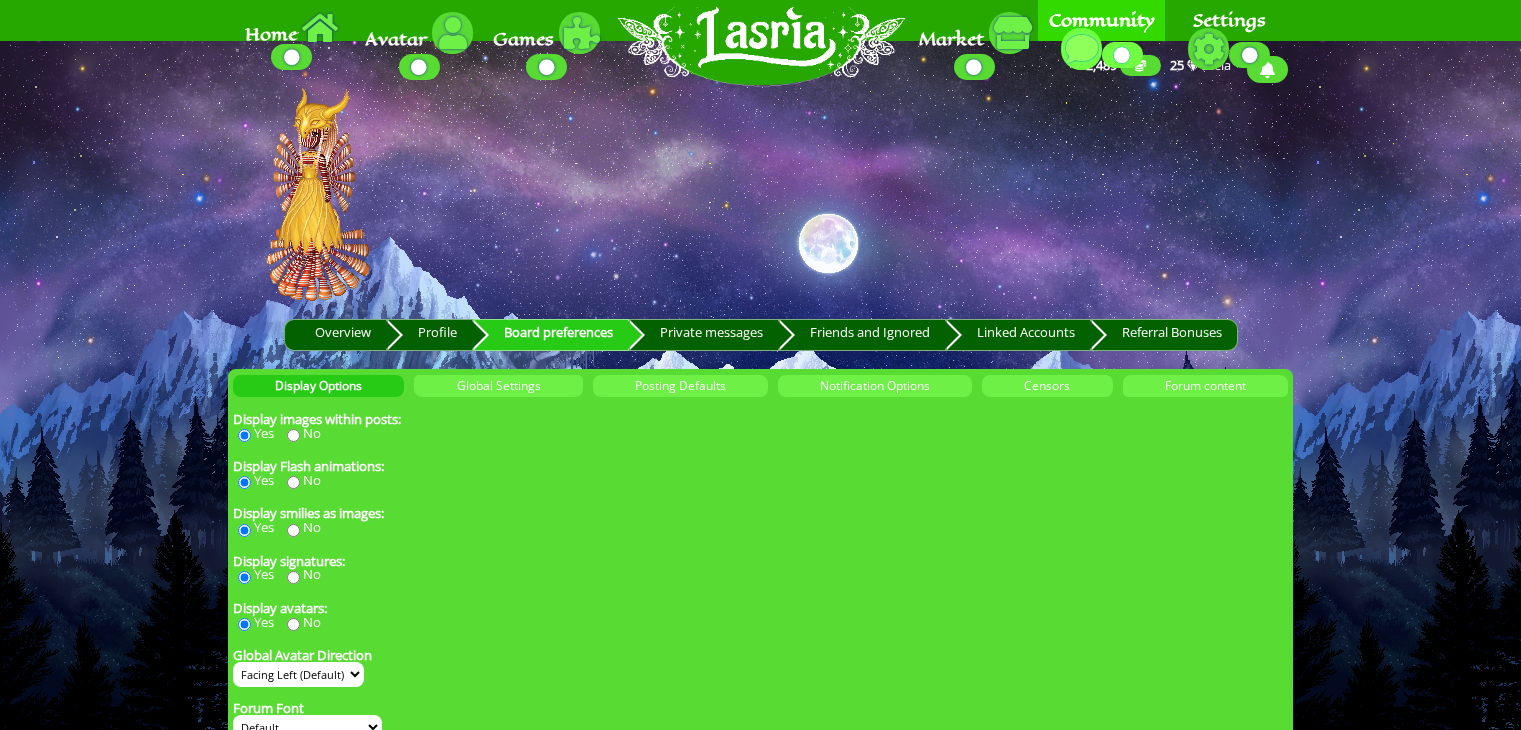 scroll, scrollTop: 0, scrollLeft: 0, axis: both 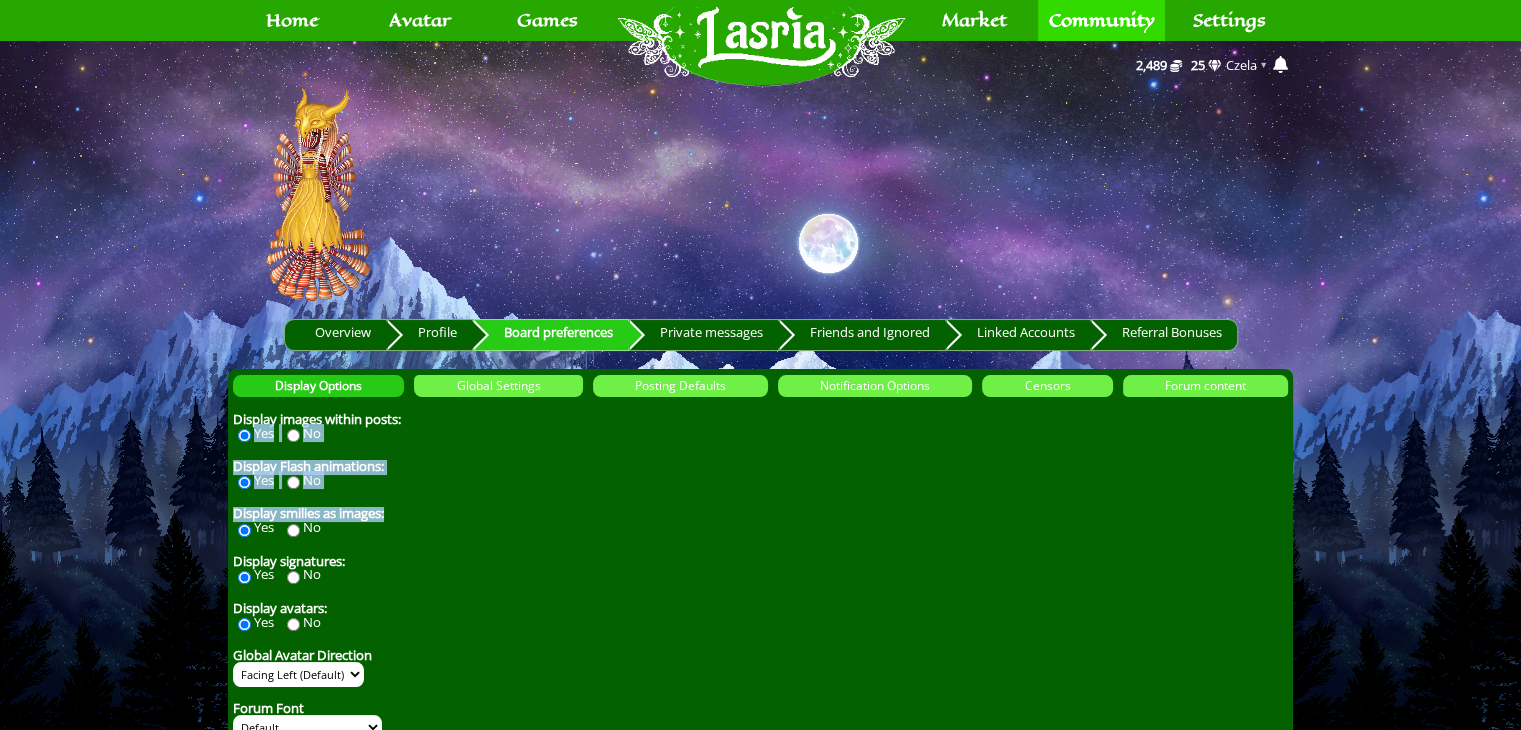 drag, startPoint x: 696, startPoint y: 513, endPoint x: 722, endPoint y: 383, distance: 132.57451 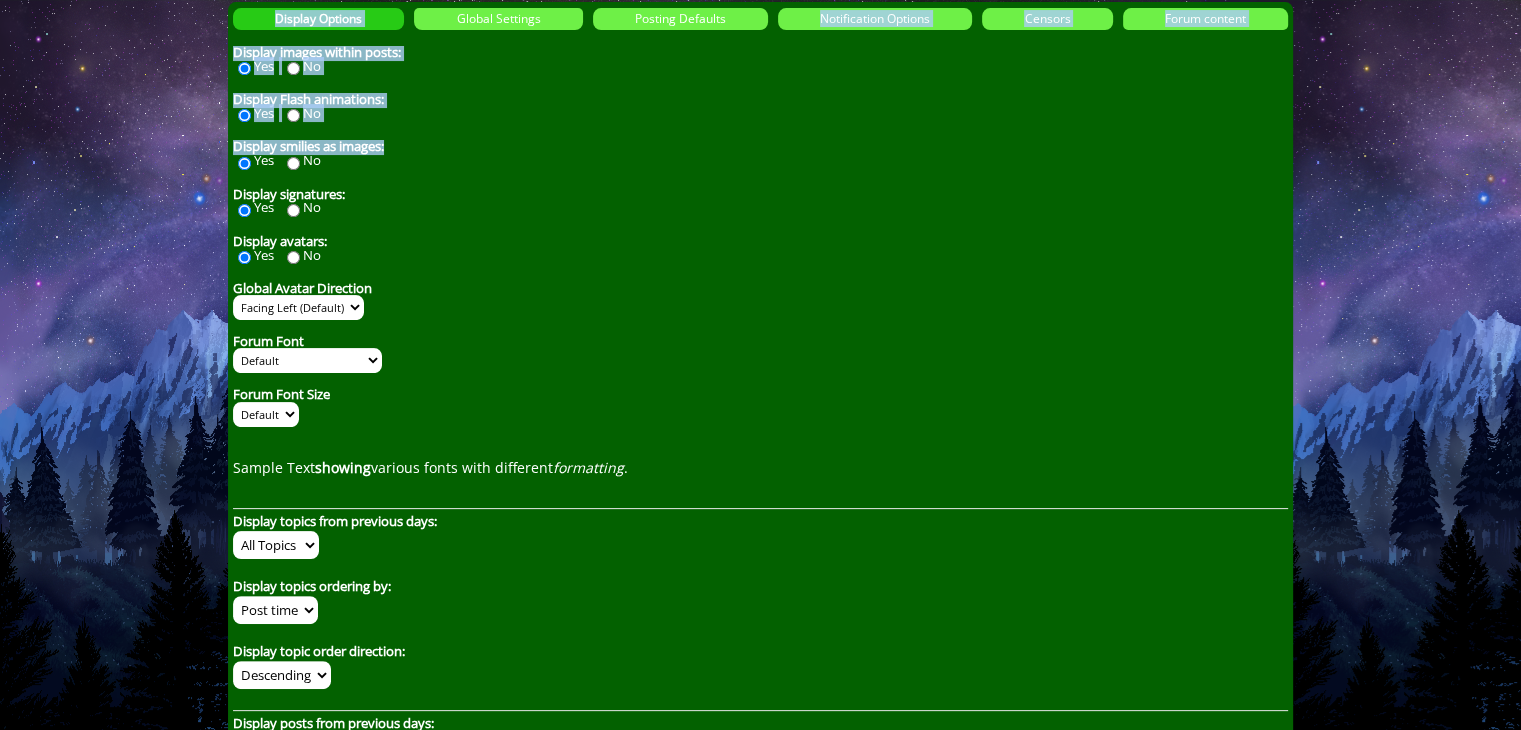 scroll, scrollTop: 371, scrollLeft: 0, axis: vertical 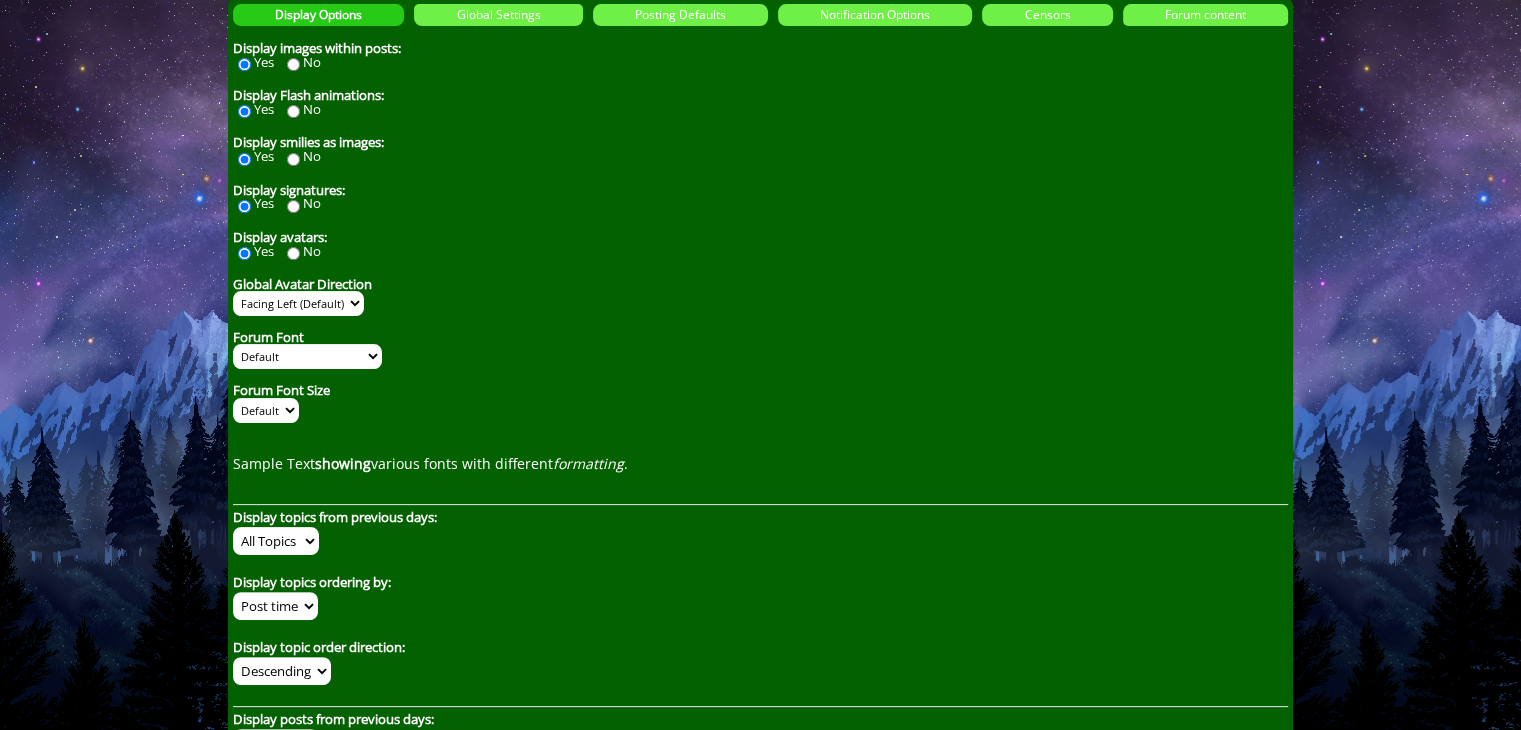 click on "Forum Font Size" at bounding box center (496, 390) 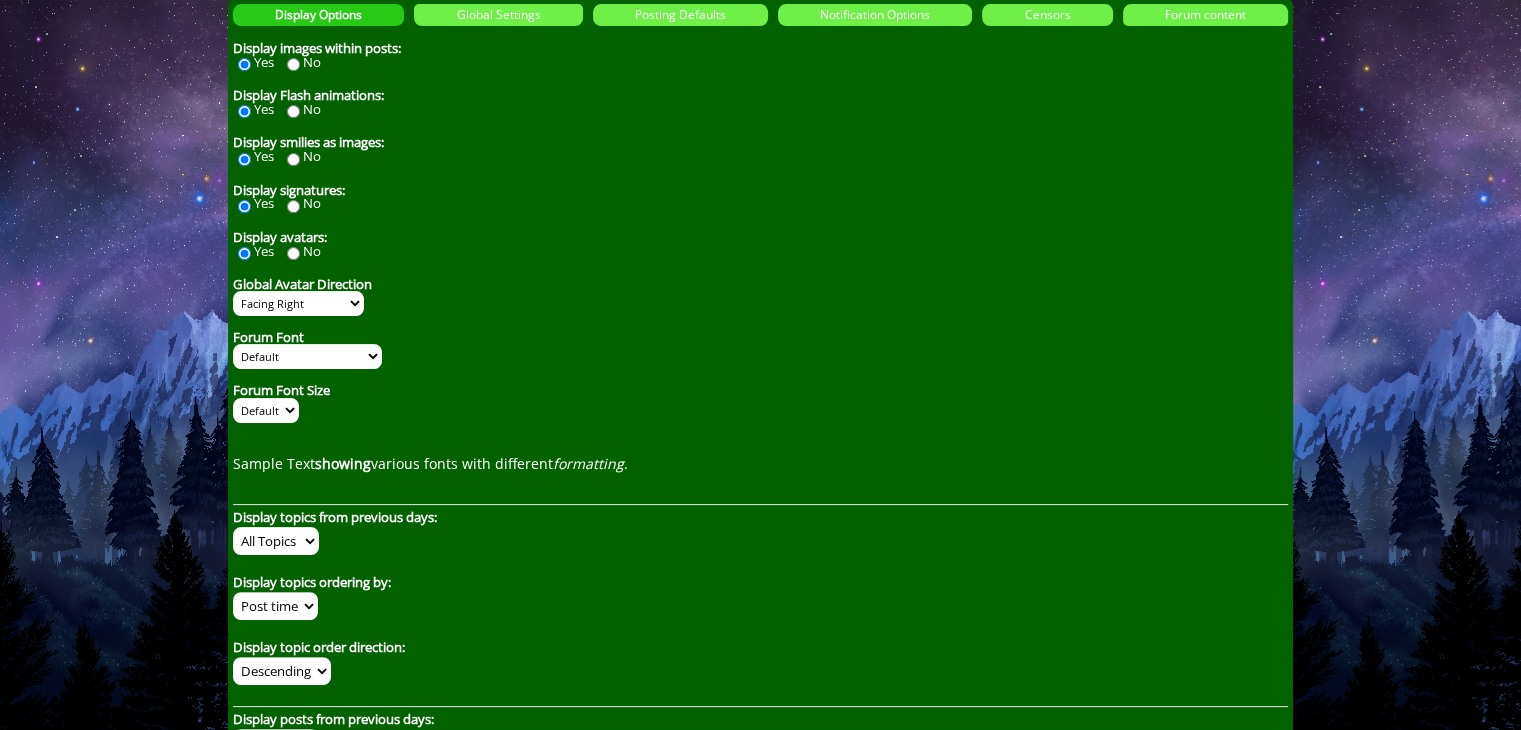 click on "Facing Left (Default)
Facing Right" at bounding box center (298, 303) 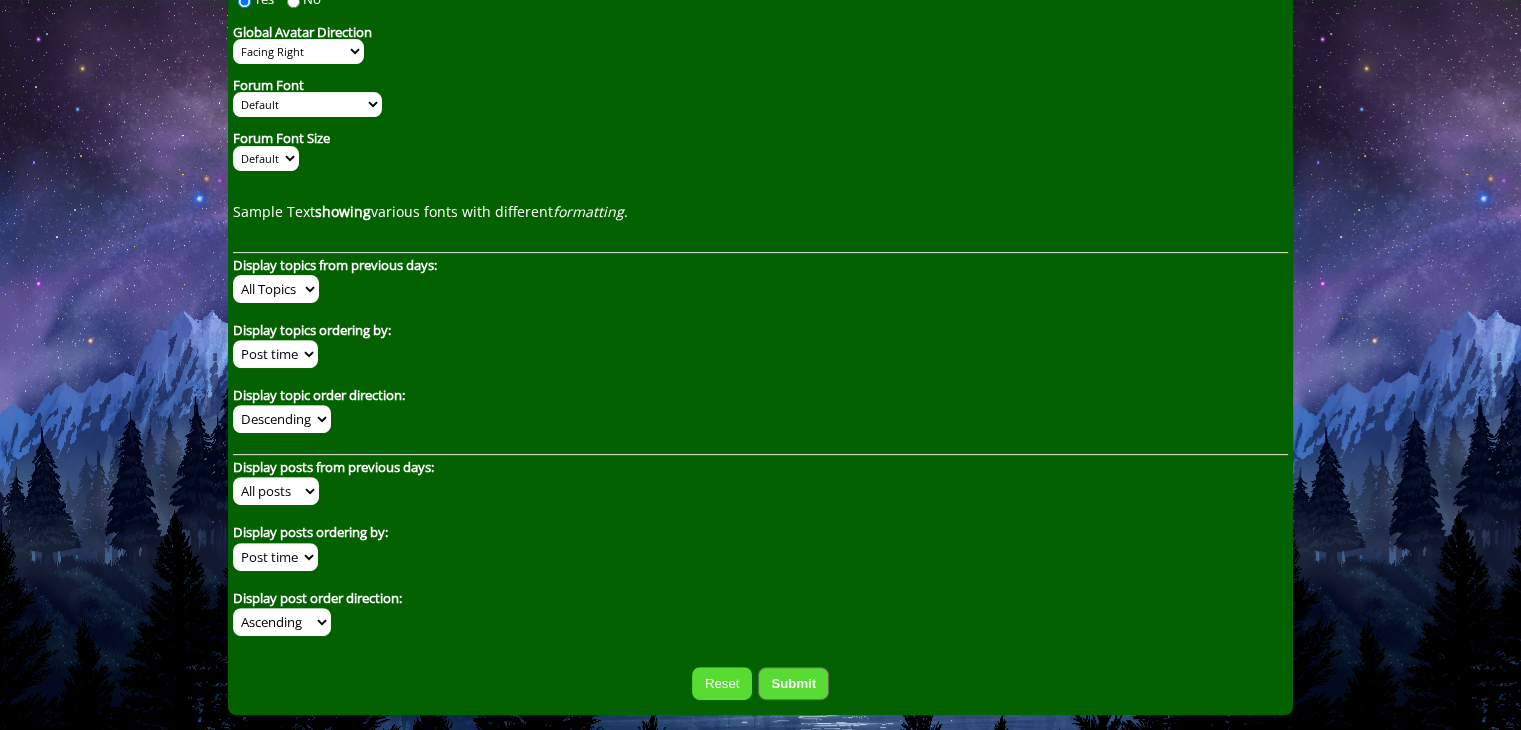scroll, scrollTop: 624, scrollLeft: 0, axis: vertical 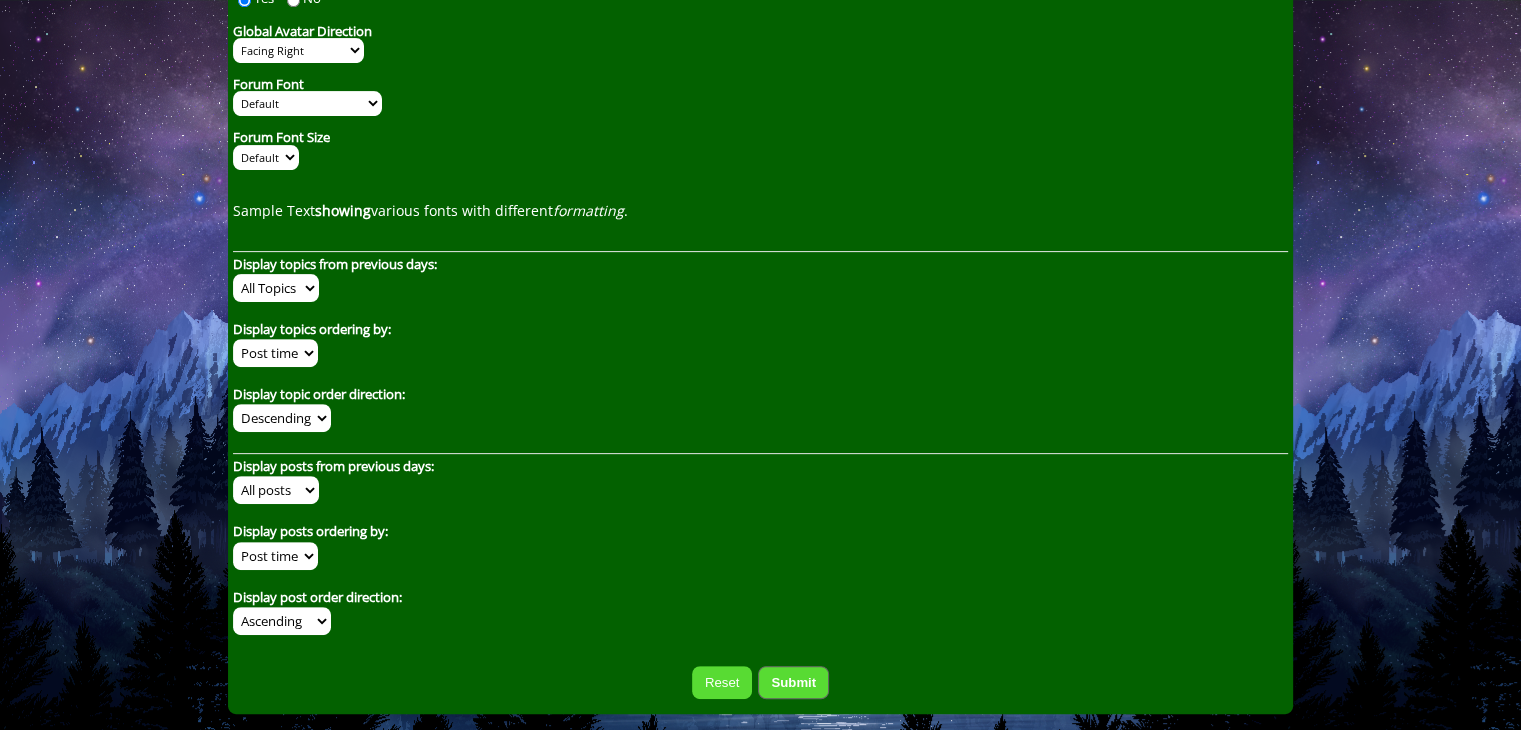 click on "All Topics 1 day 7 days 2 weeks 1 month 3 months 6 months 1 year" at bounding box center (276, 288) 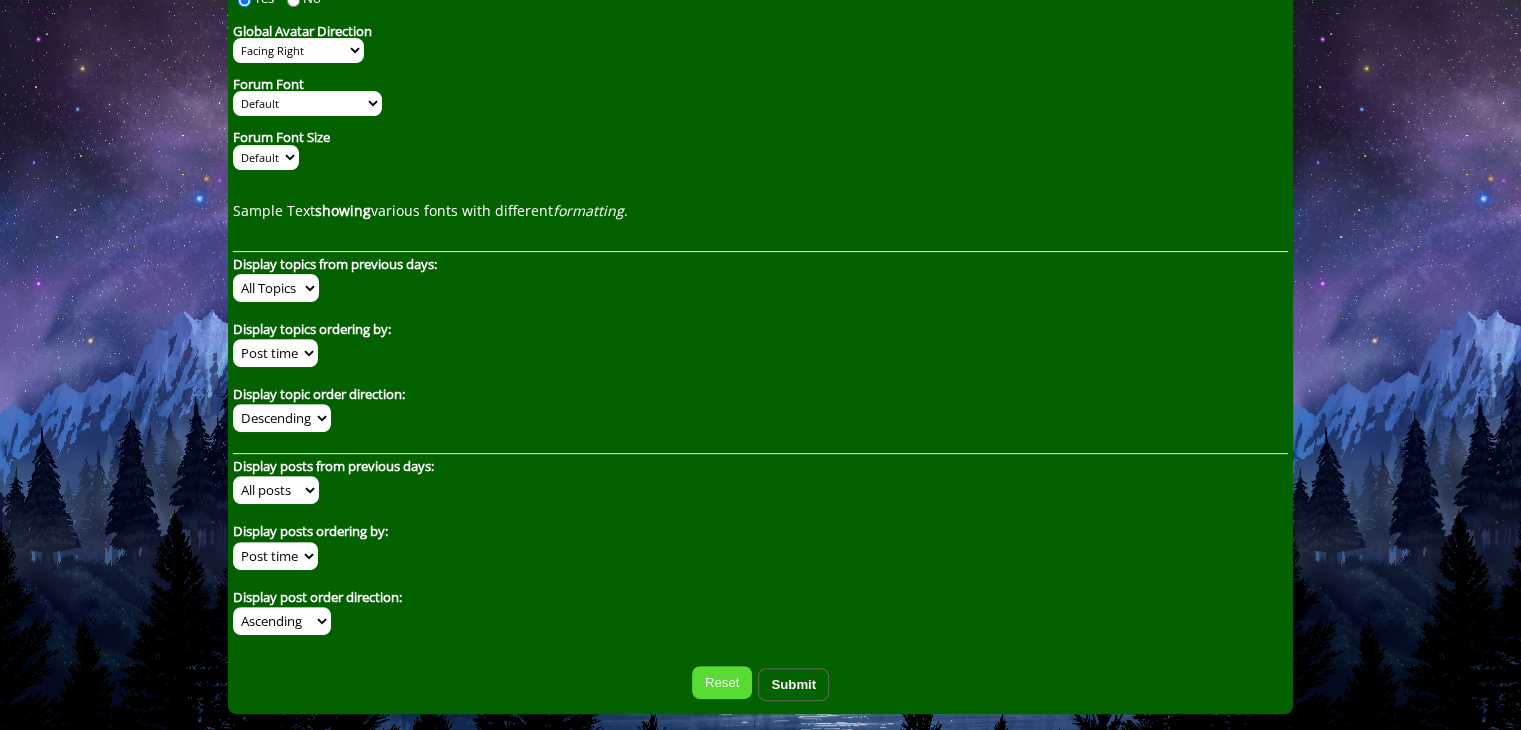 click on "Submit" at bounding box center (793, 684) 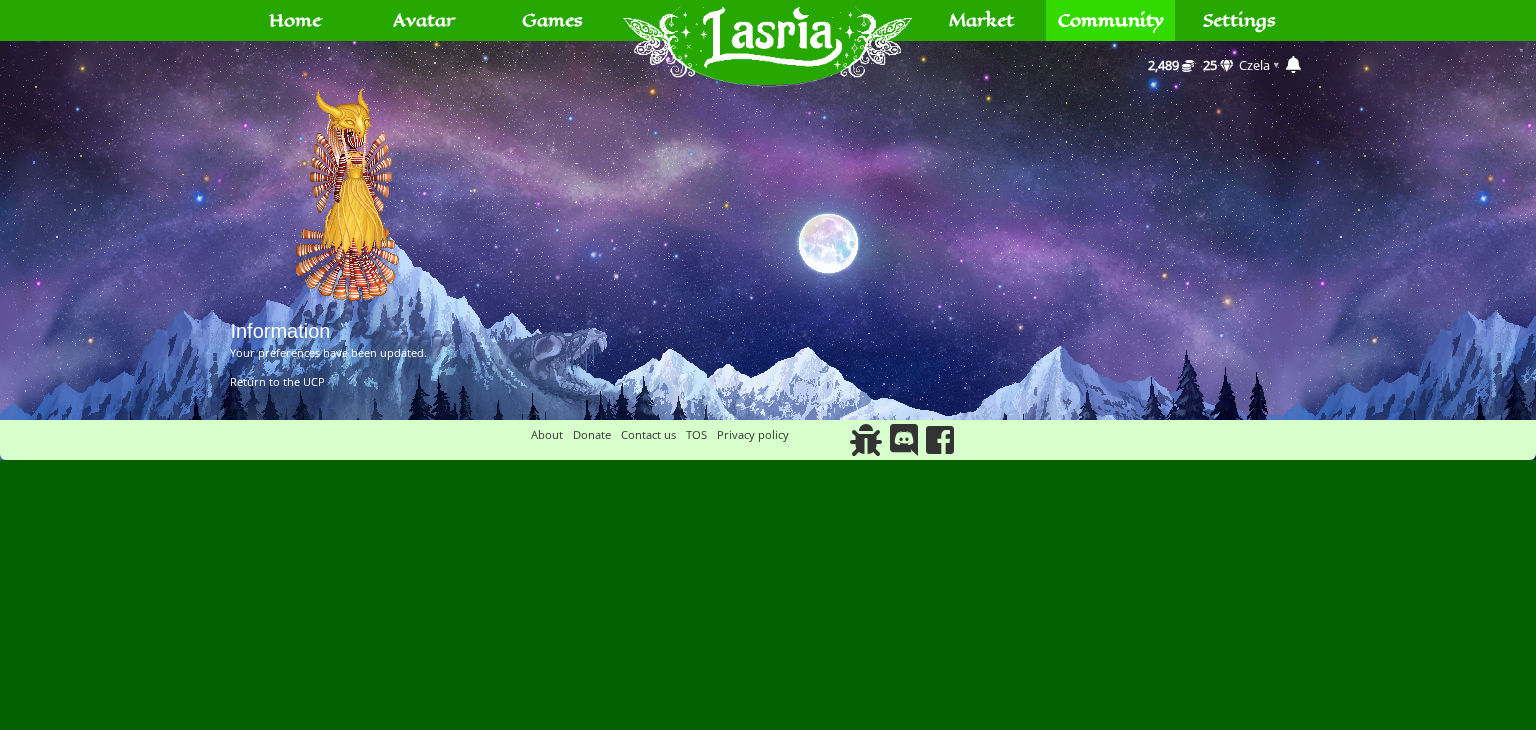 scroll, scrollTop: 0, scrollLeft: 0, axis: both 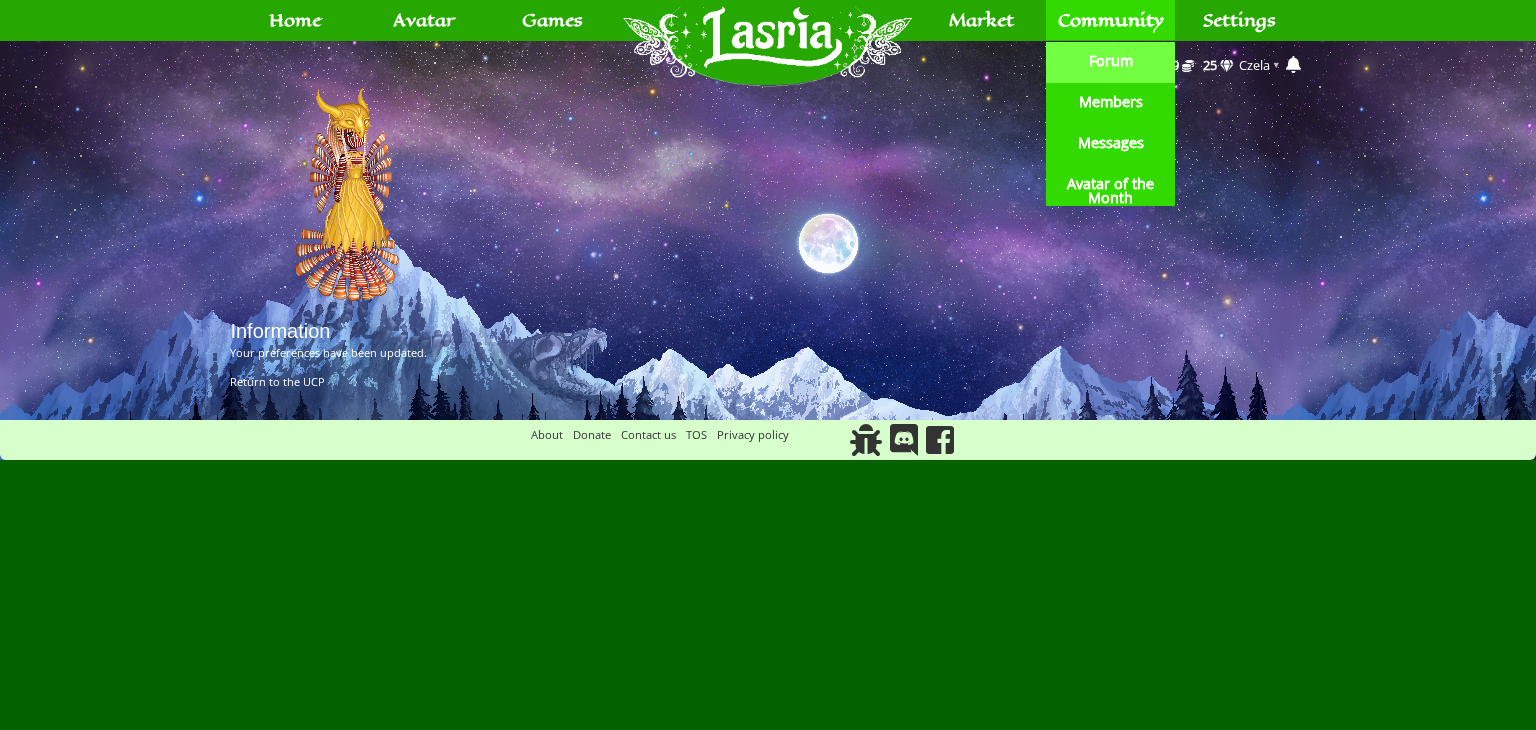 click on "Forum" at bounding box center (1111, 61) 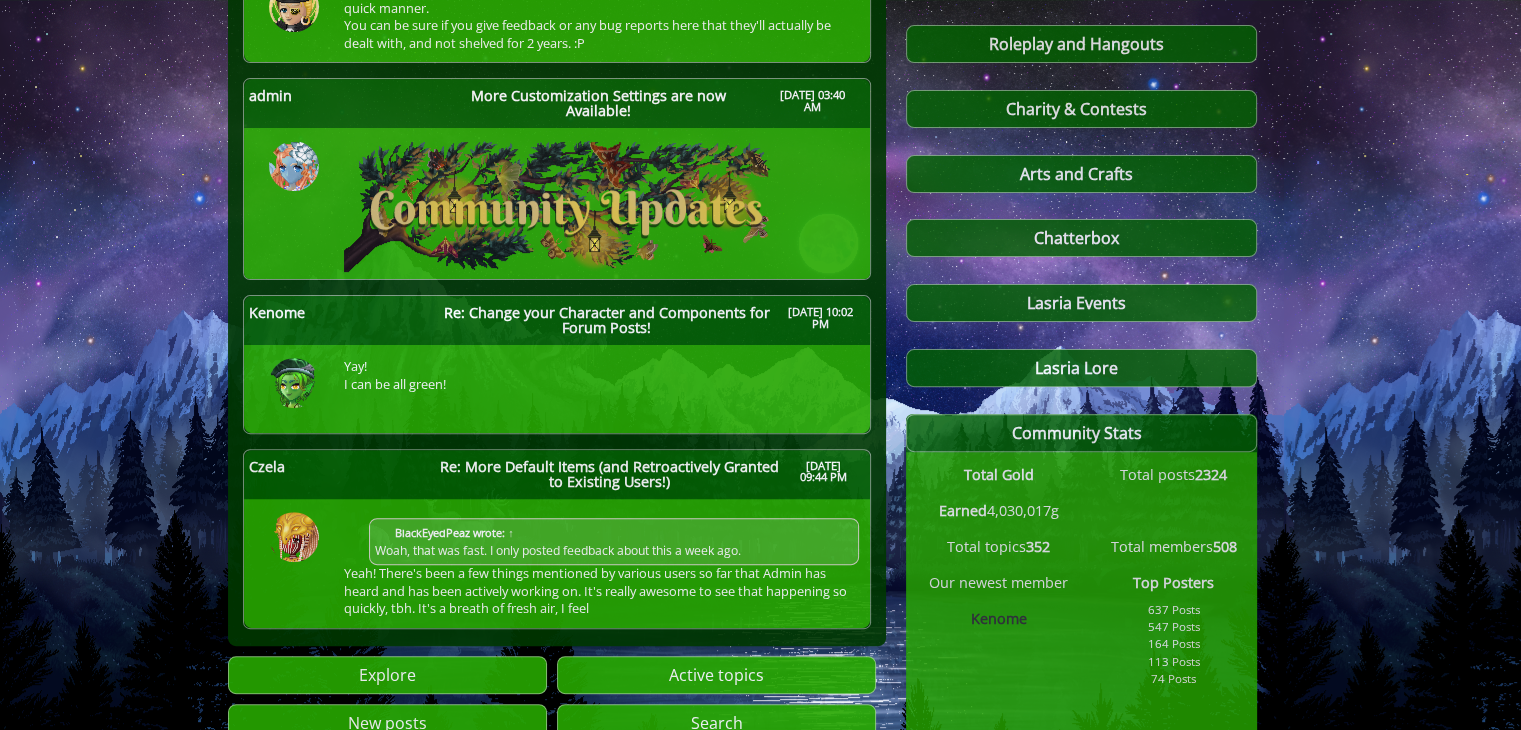 scroll, scrollTop: 836, scrollLeft: 0, axis: vertical 